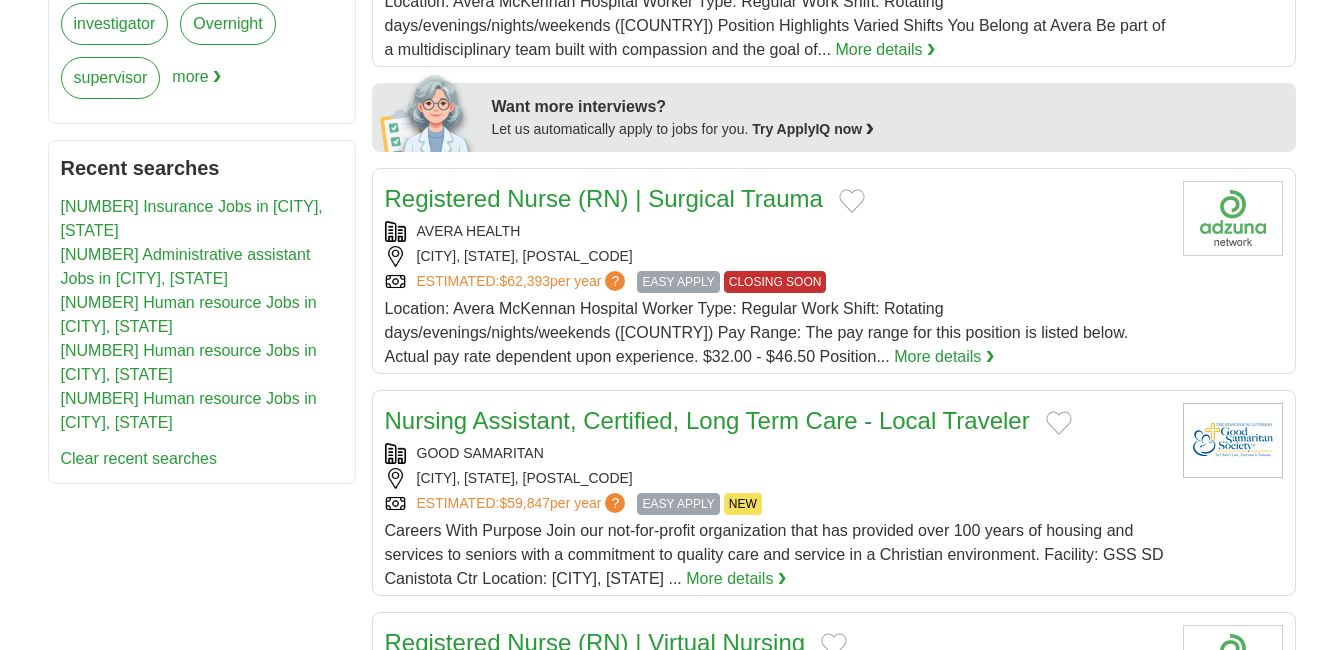 scroll, scrollTop: 1100, scrollLeft: 0, axis: vertical 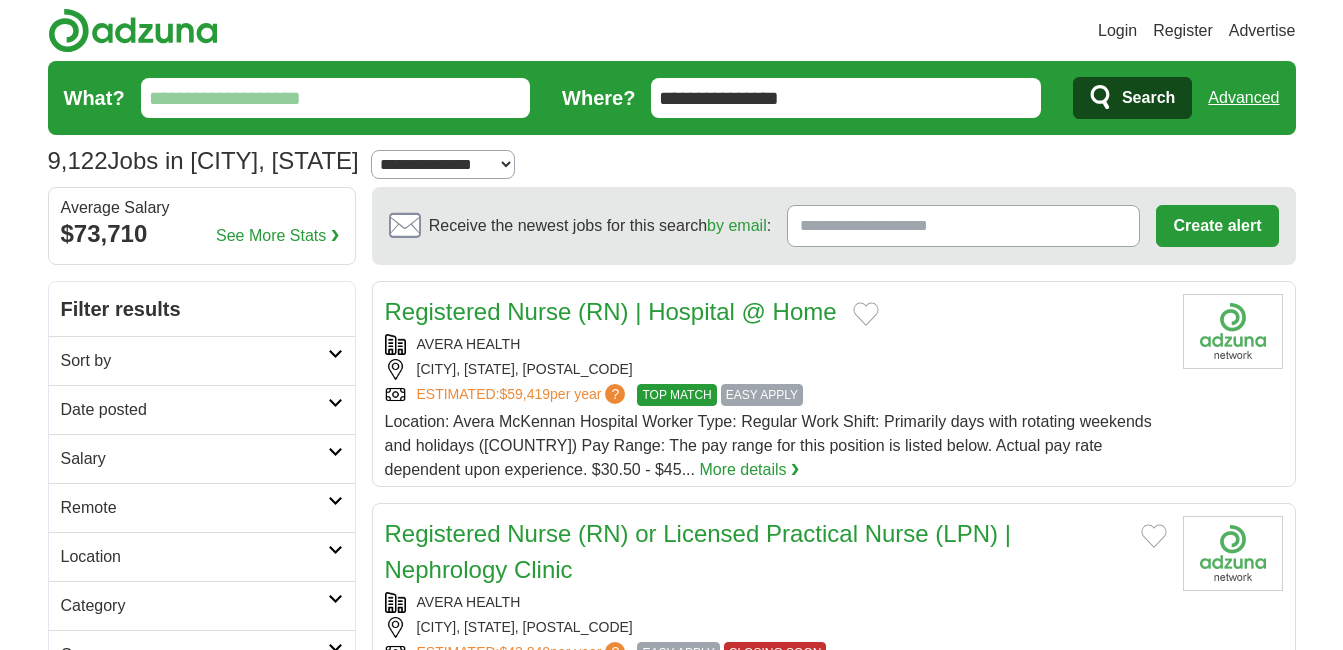 click on "What?" at bounding box center (336, 98) 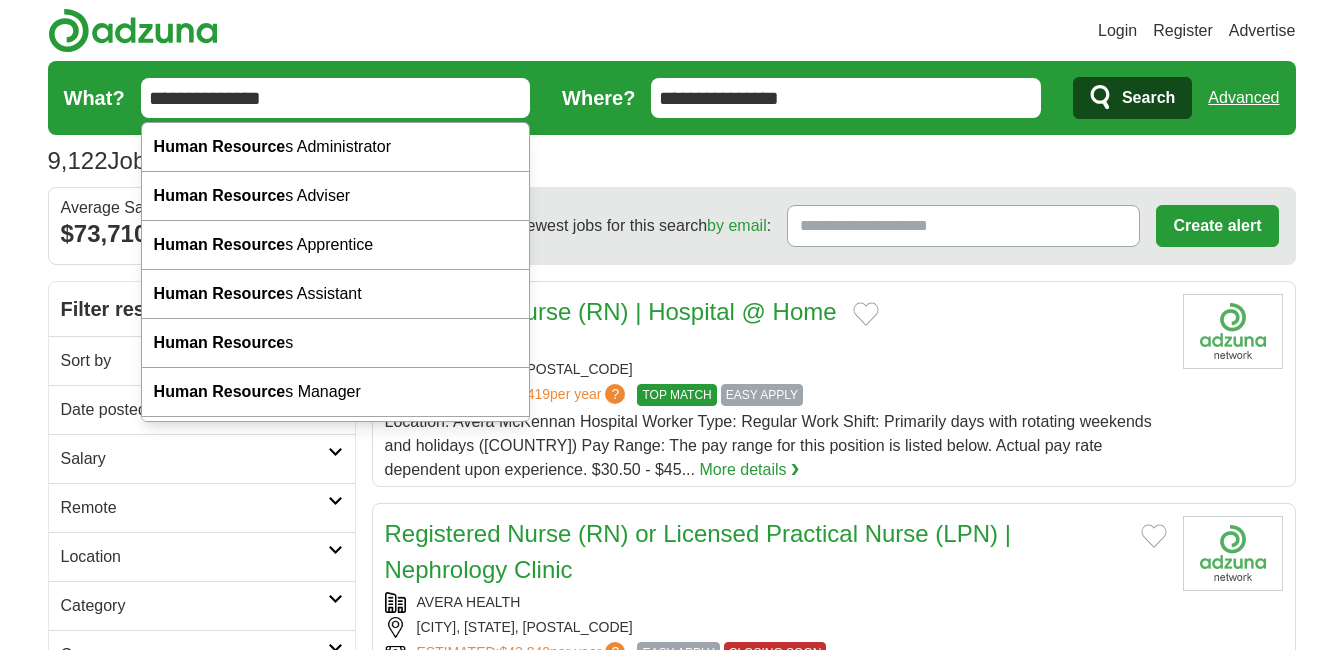 type on "**********" 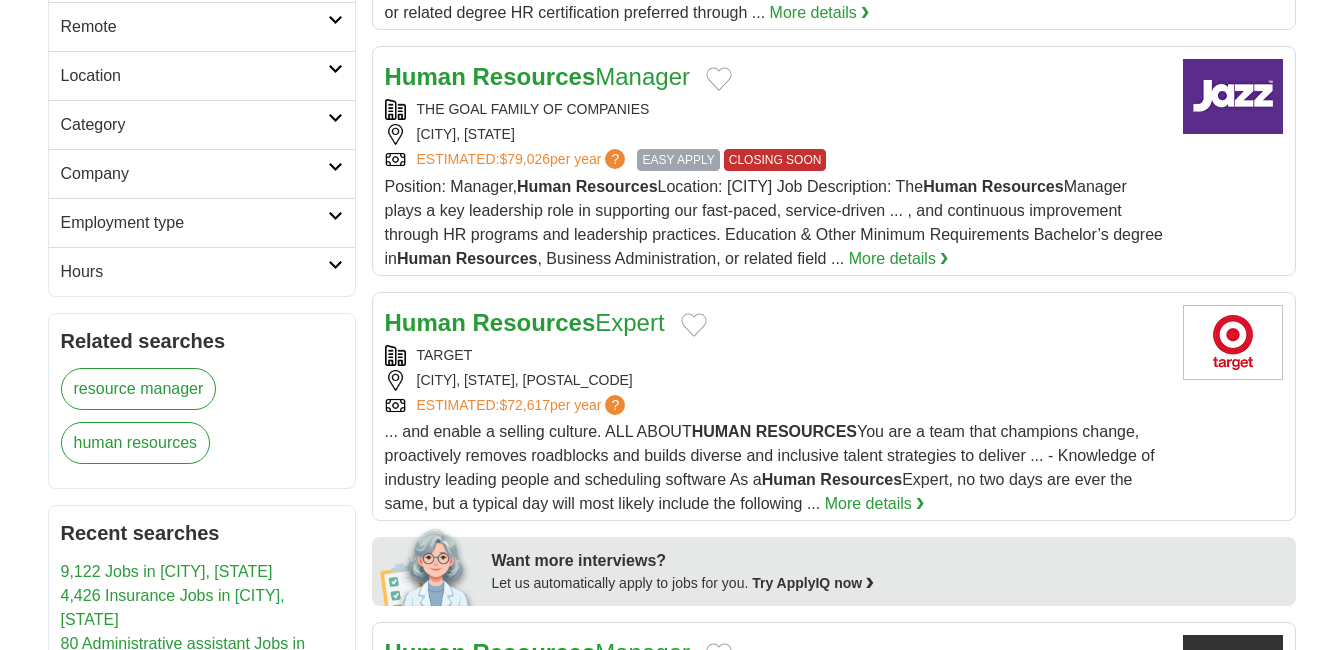 scroll, scrollTop: 500, scrollLeft: 0, axis: vertical 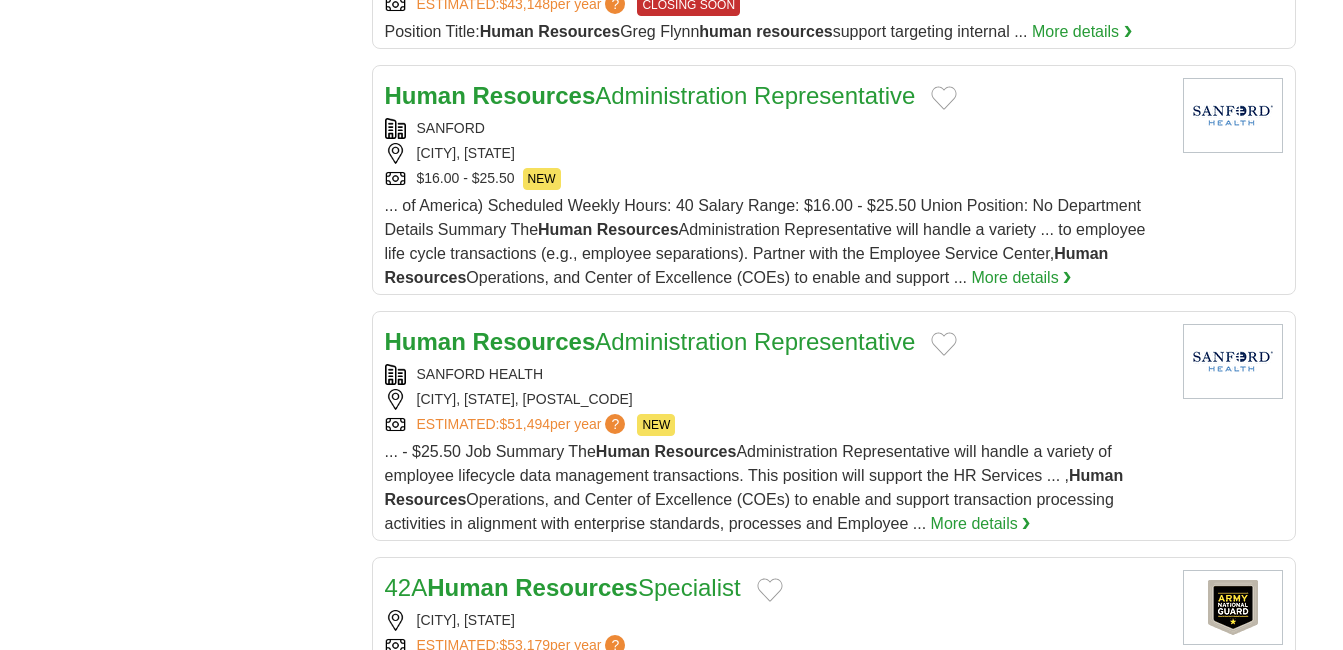 click on "Human   Resources  Administration Representative" at bounding box center [650, 341] 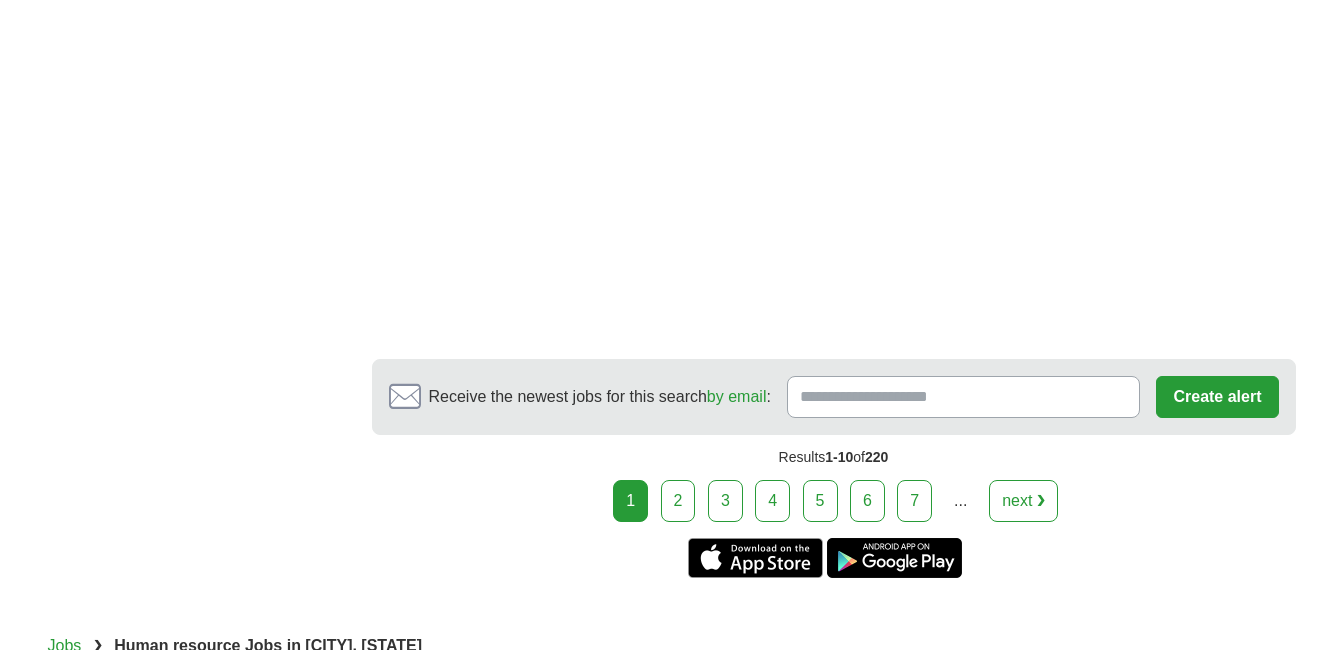 scroll, scrollTop: 3800, scrollLeft: 0, axis: vertical 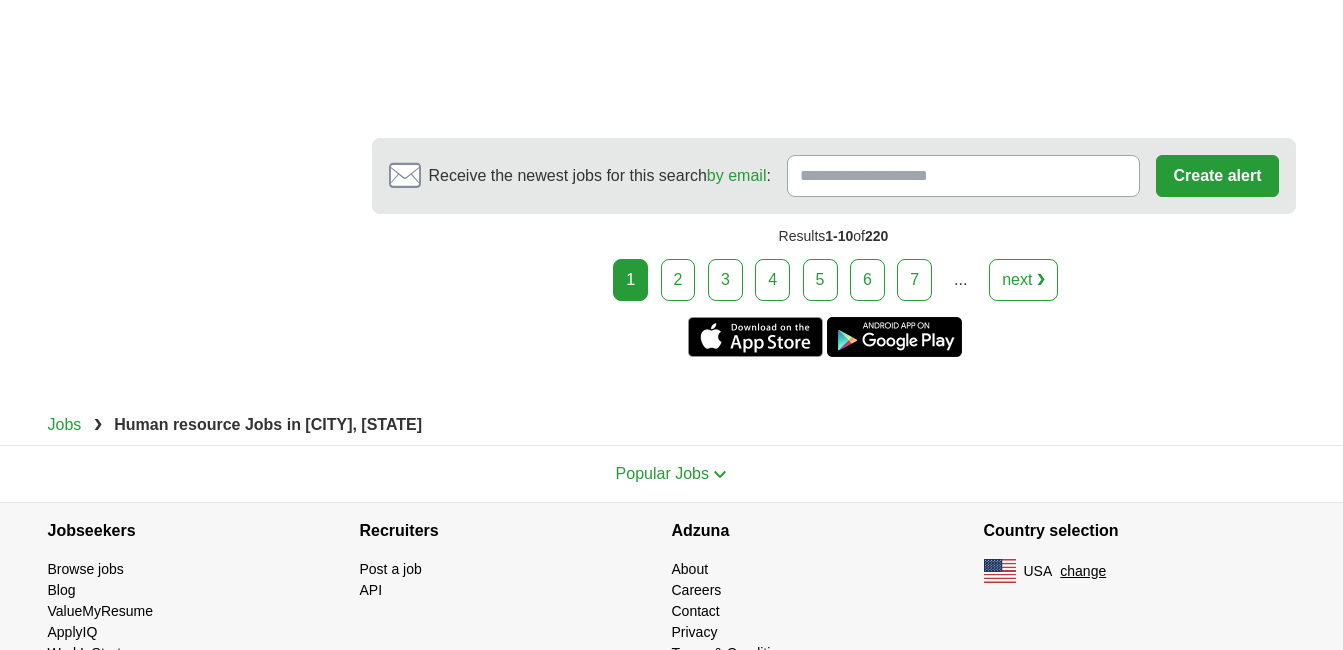 click on "2" at bounding box center (678, 280) 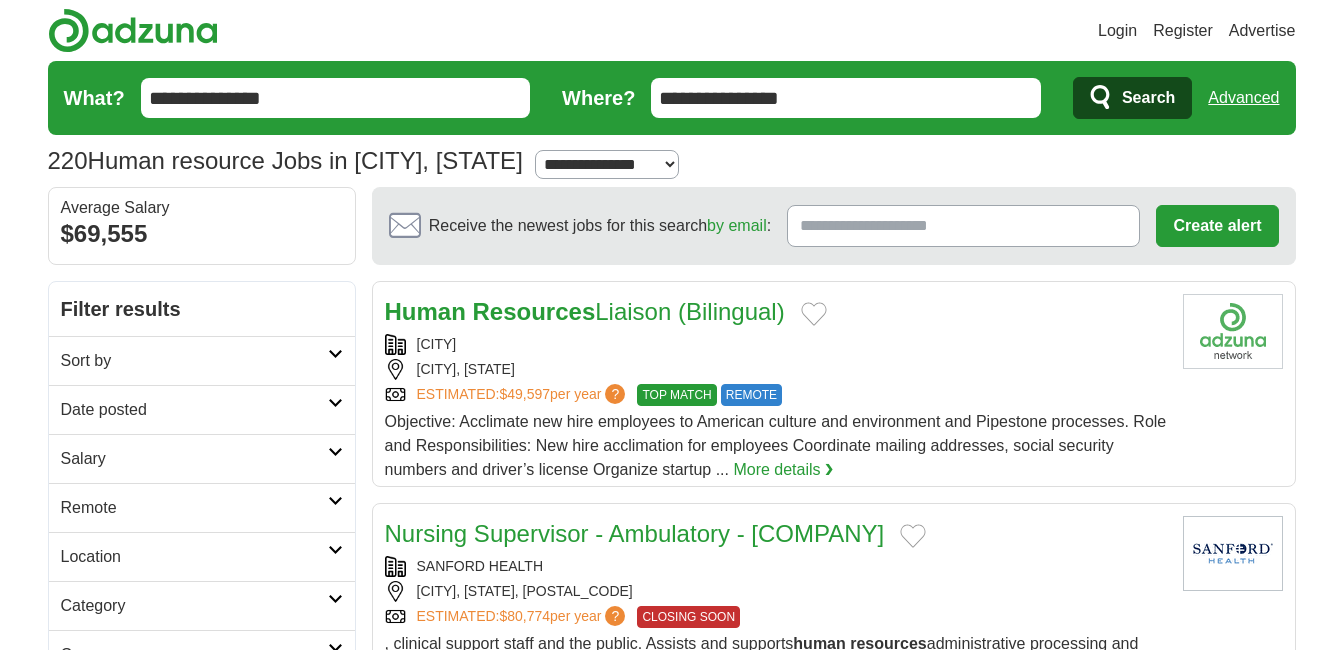 scroll, scrollTop: 0, scrollLeft: 0, axis: both 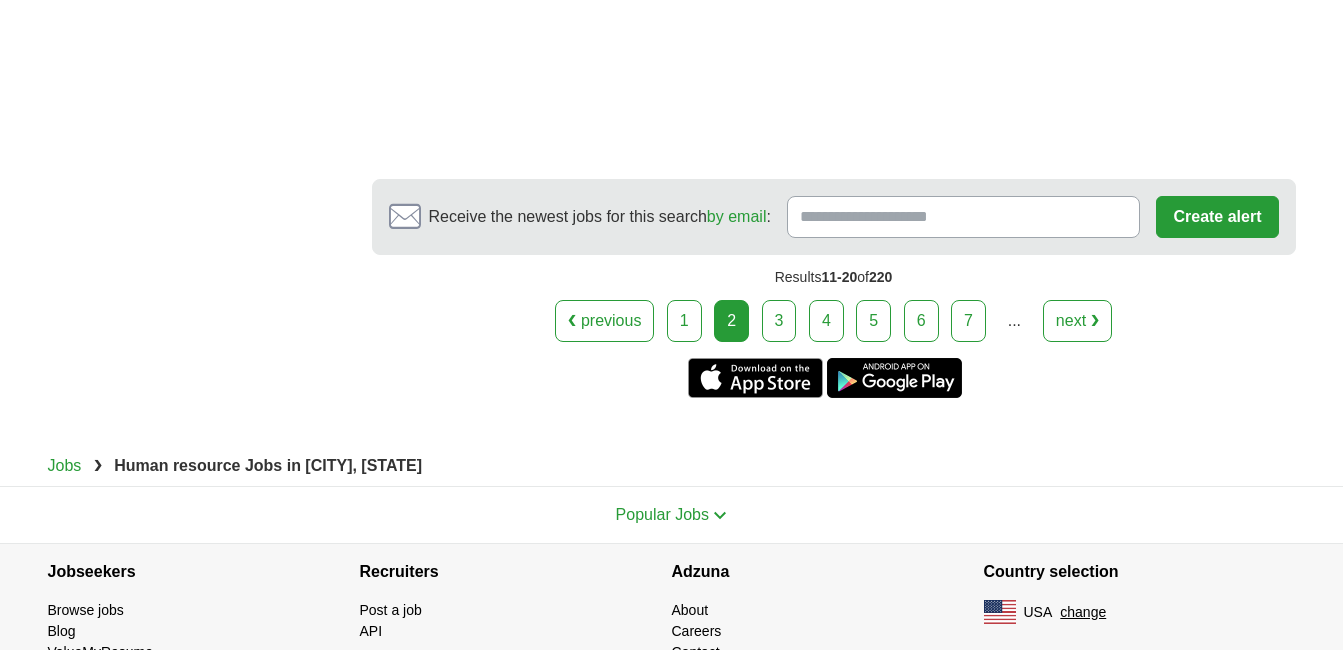 click on "3" at bounding box center [779, 321] 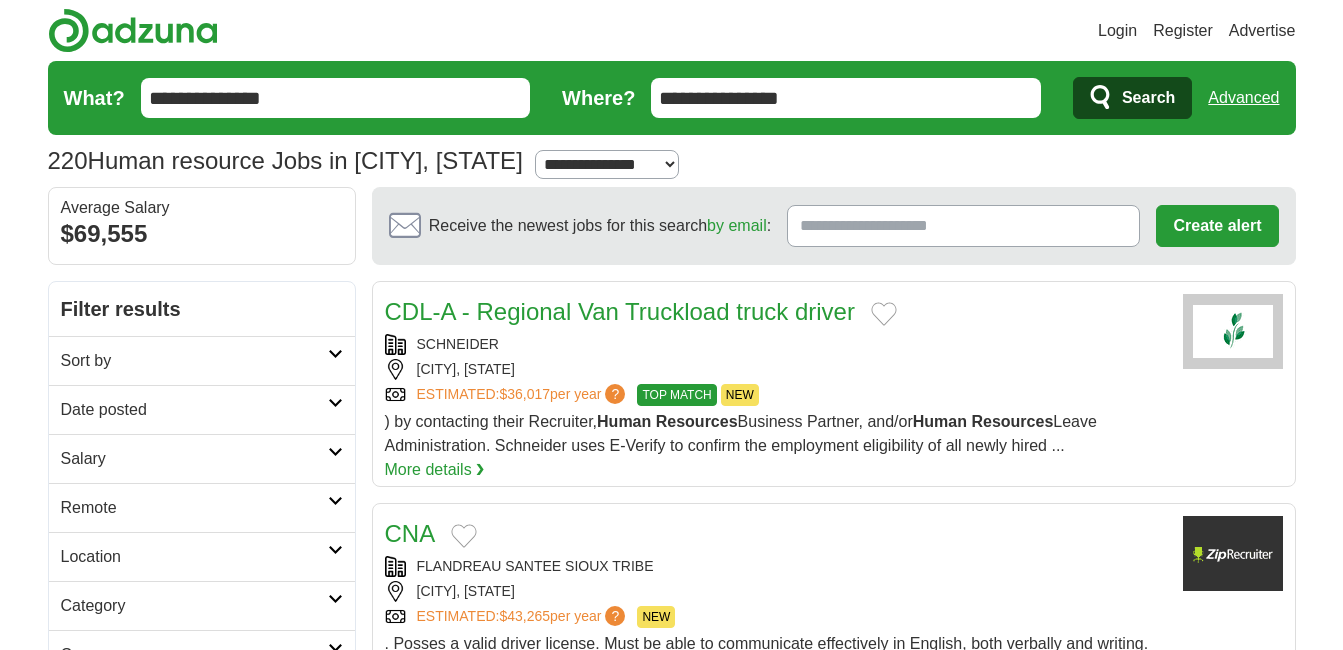 scroll, scrollTop: 0, scrollLeft: 0, axis: both 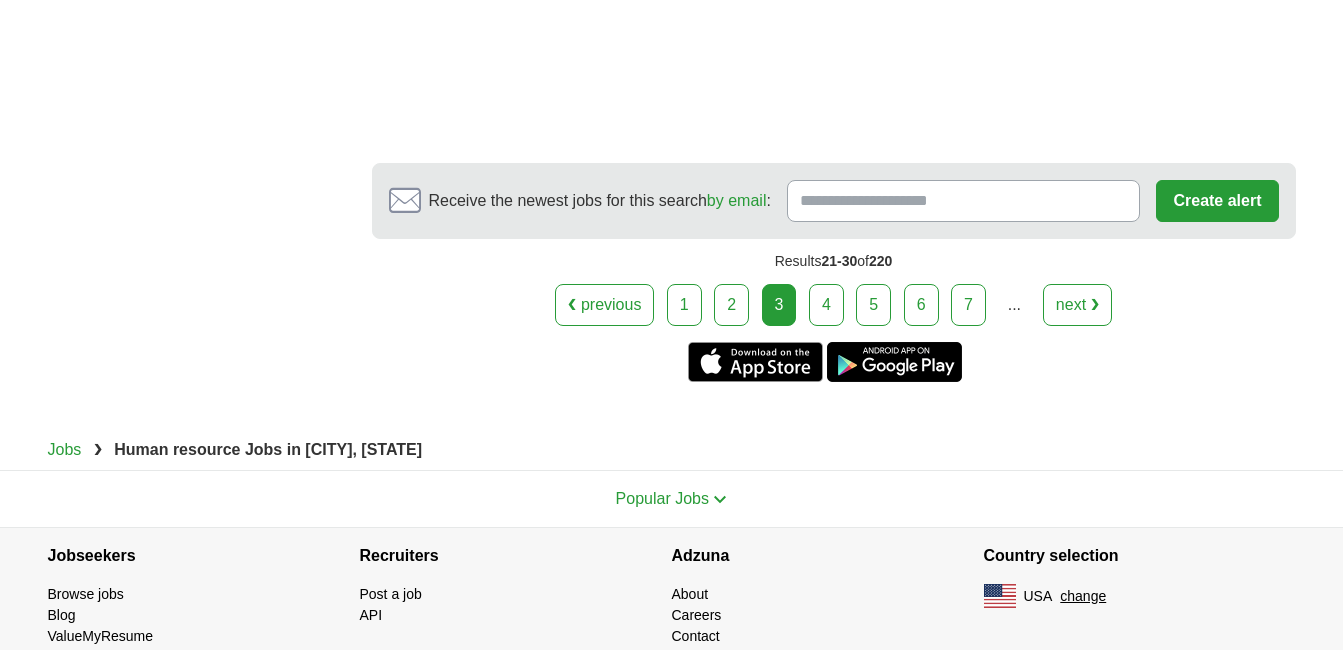 click on "4" at bounding box center [826, 305] 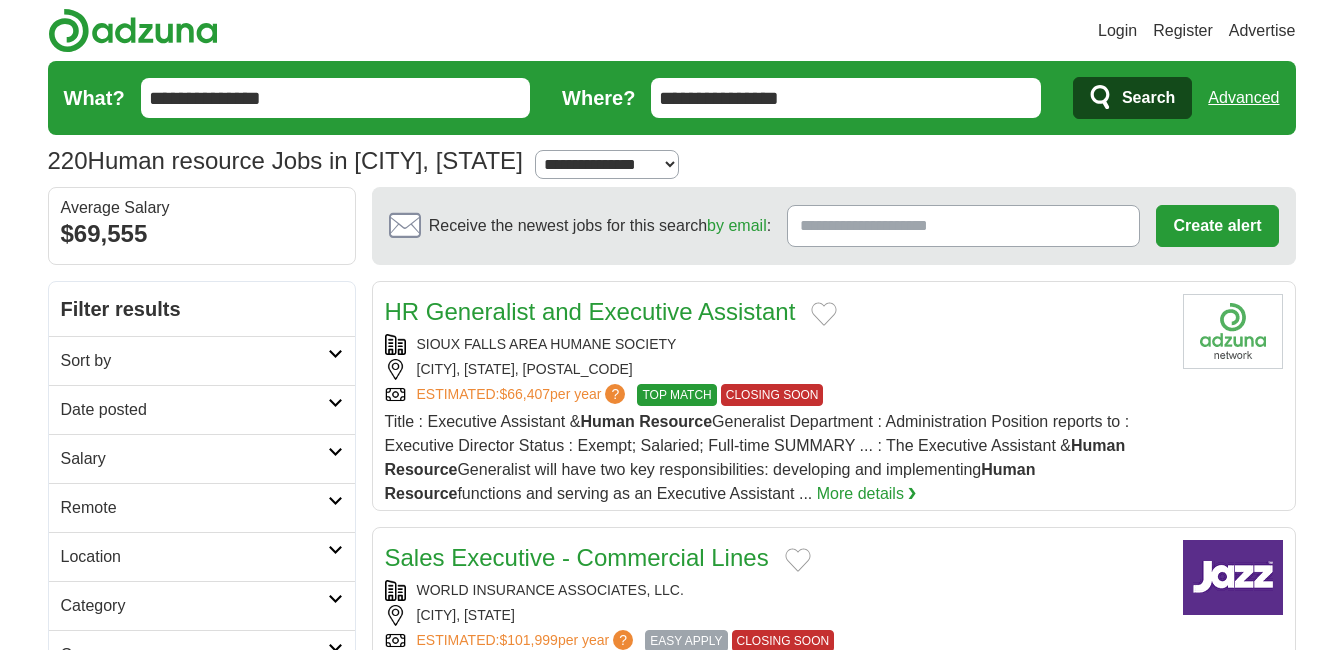 scroll, scrollTop: 0, scrollLeft: 0, axis: both 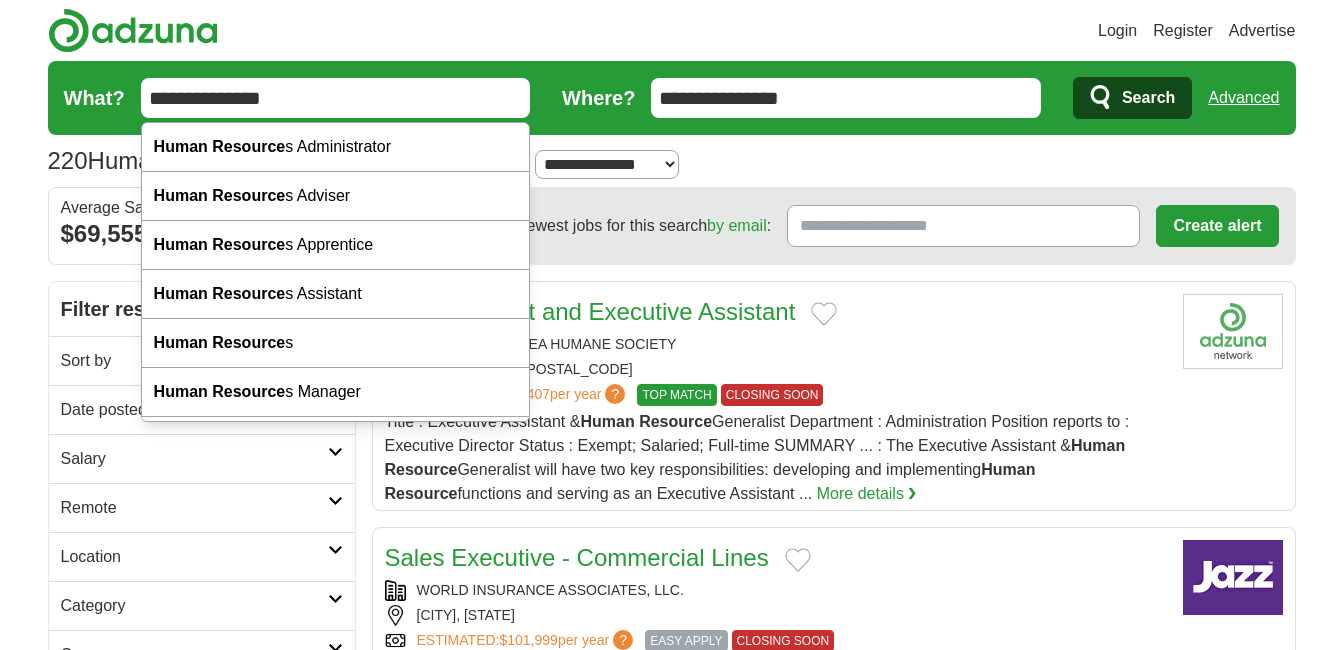 drag, startPoint x: 329, startPoint y: 98, endPoint x: 16, endPoint y: 65, distance: 314.7348 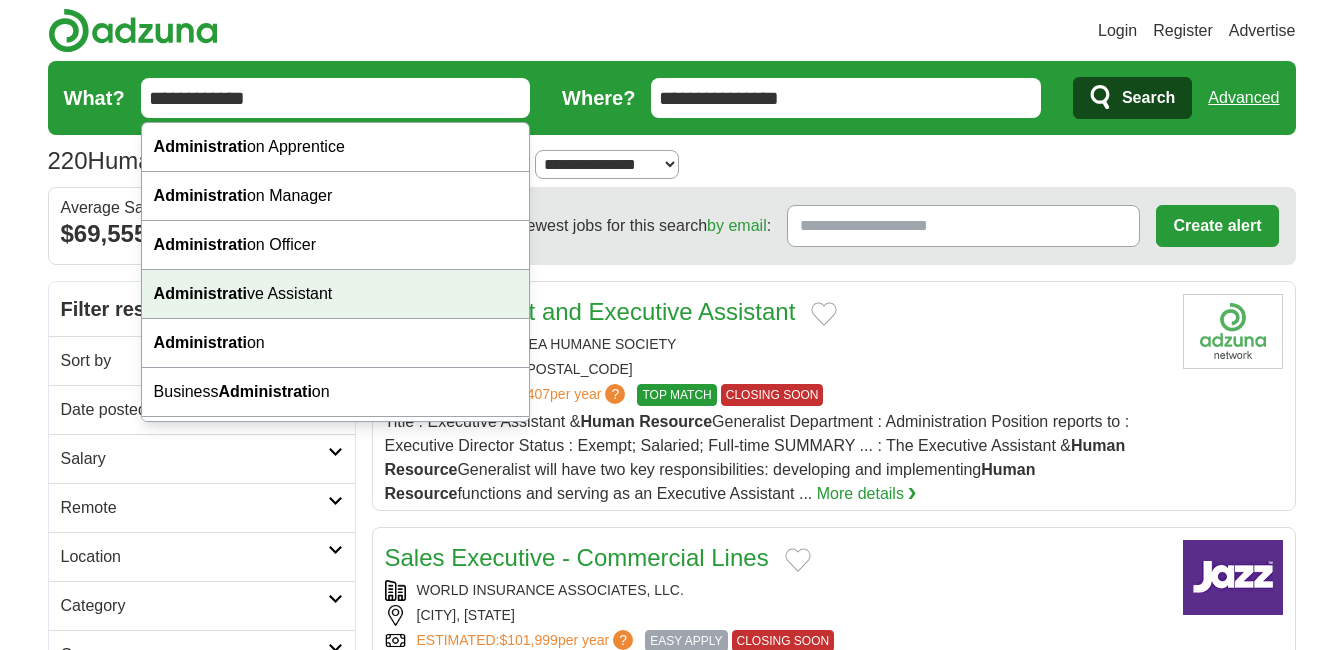 click on "Administrati ve Assistant" at bounding box center [336, 294] 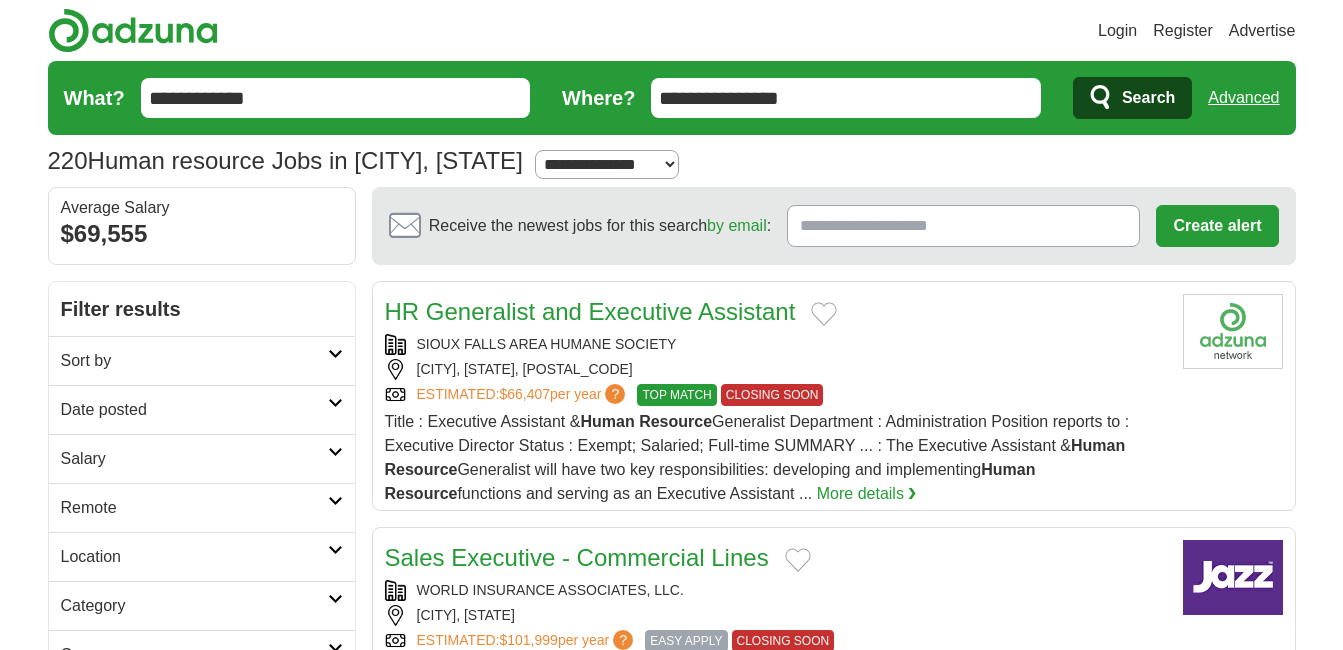 type on "**********" 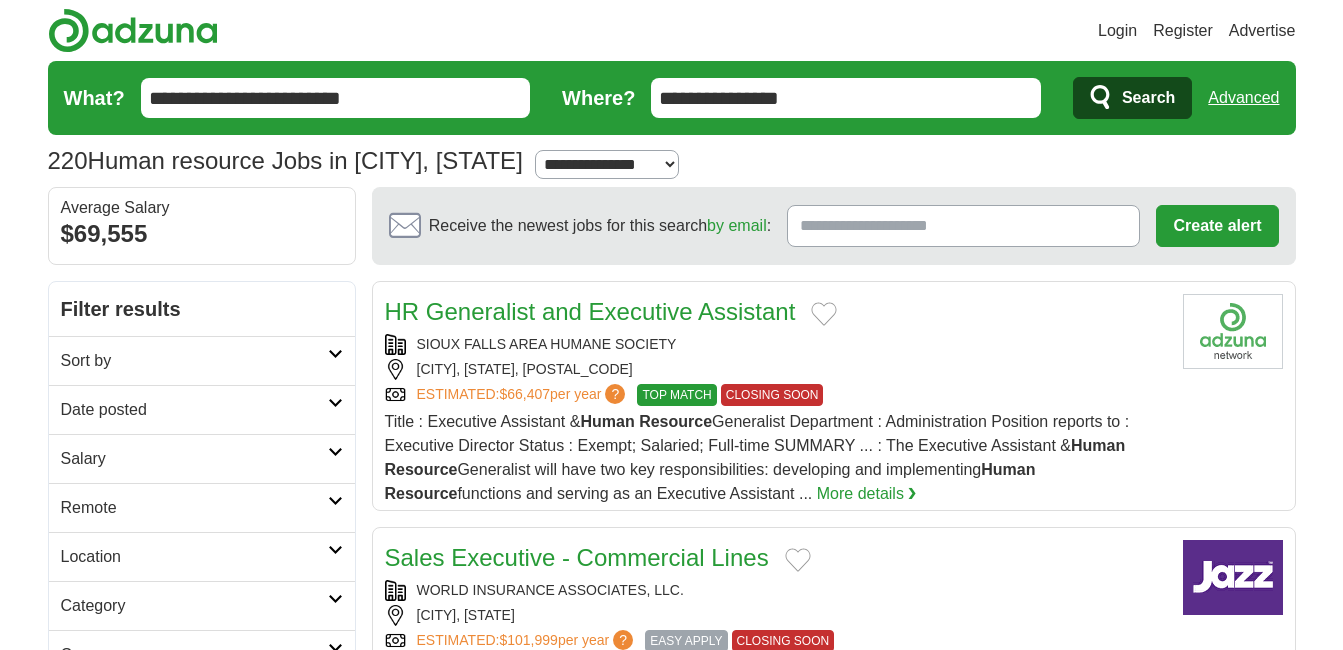 click on "**********" at bounding box center [336, 98] 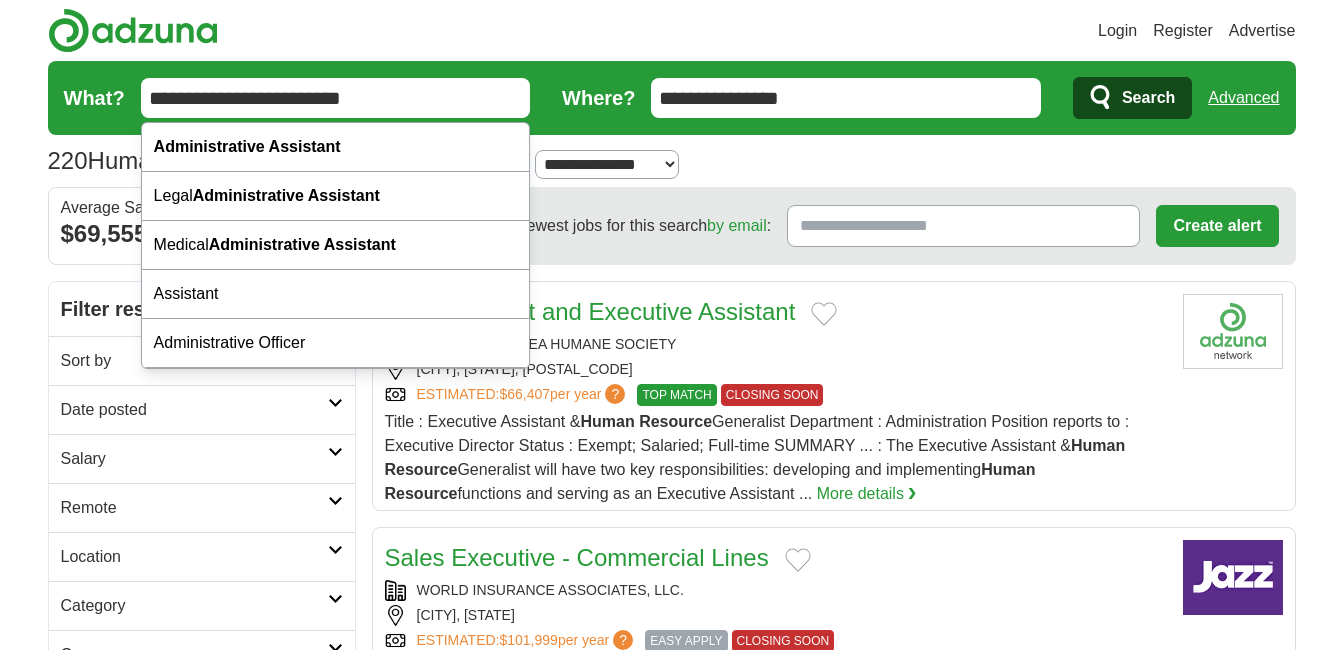 click on "Search" at bounding box center [1132, 98] 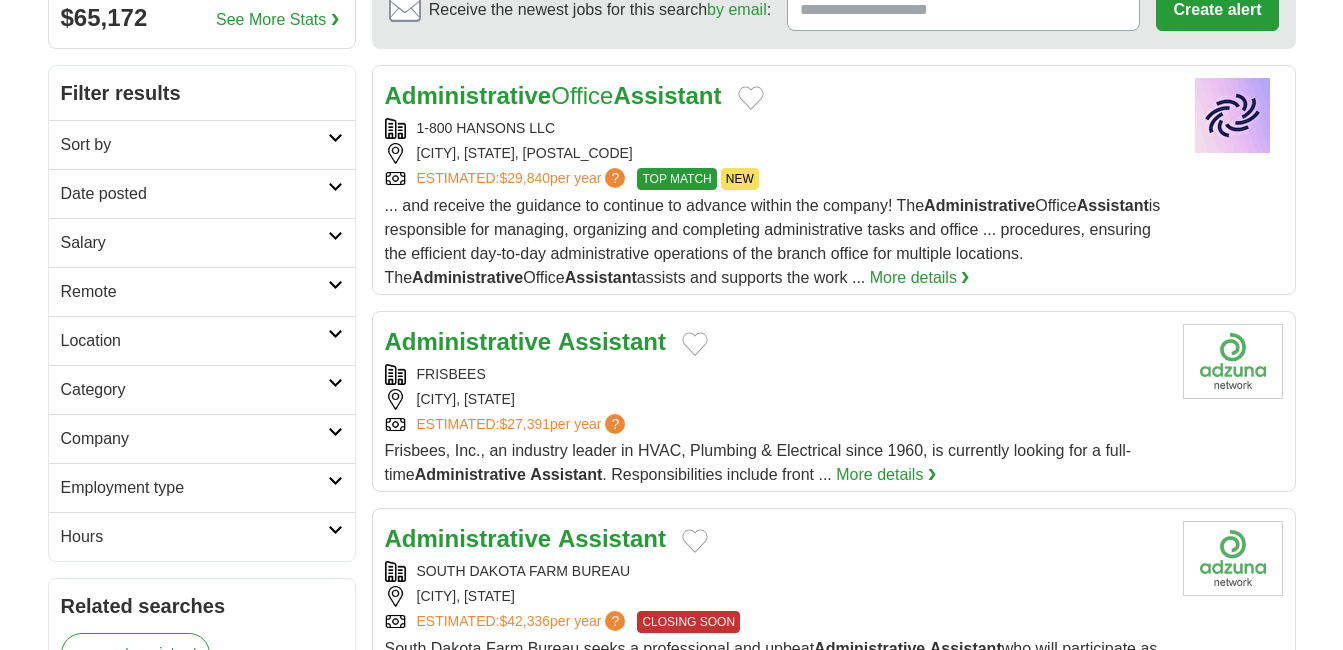 scroll, scrollTop: 300, scrollLeft: 0, axis: vertical 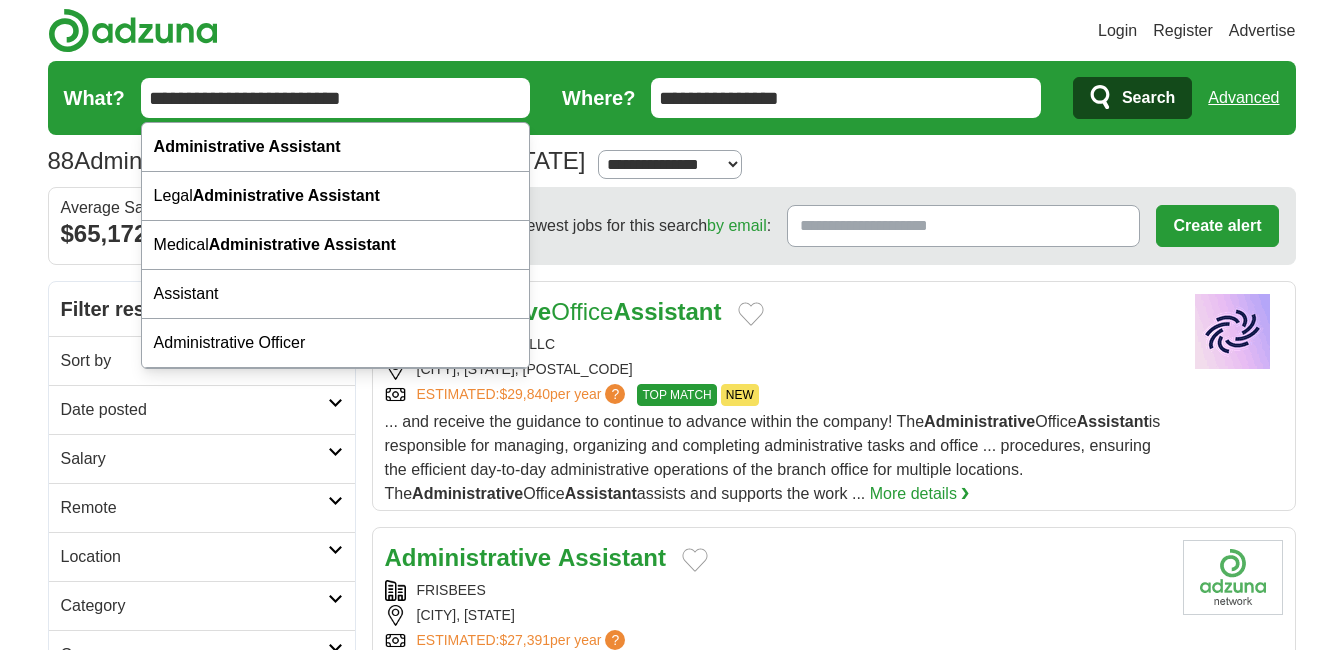 drag, startPoint x: 403, startPoint y: 98, endPoint x: 0, endPoint y: 49, distance: 405.968 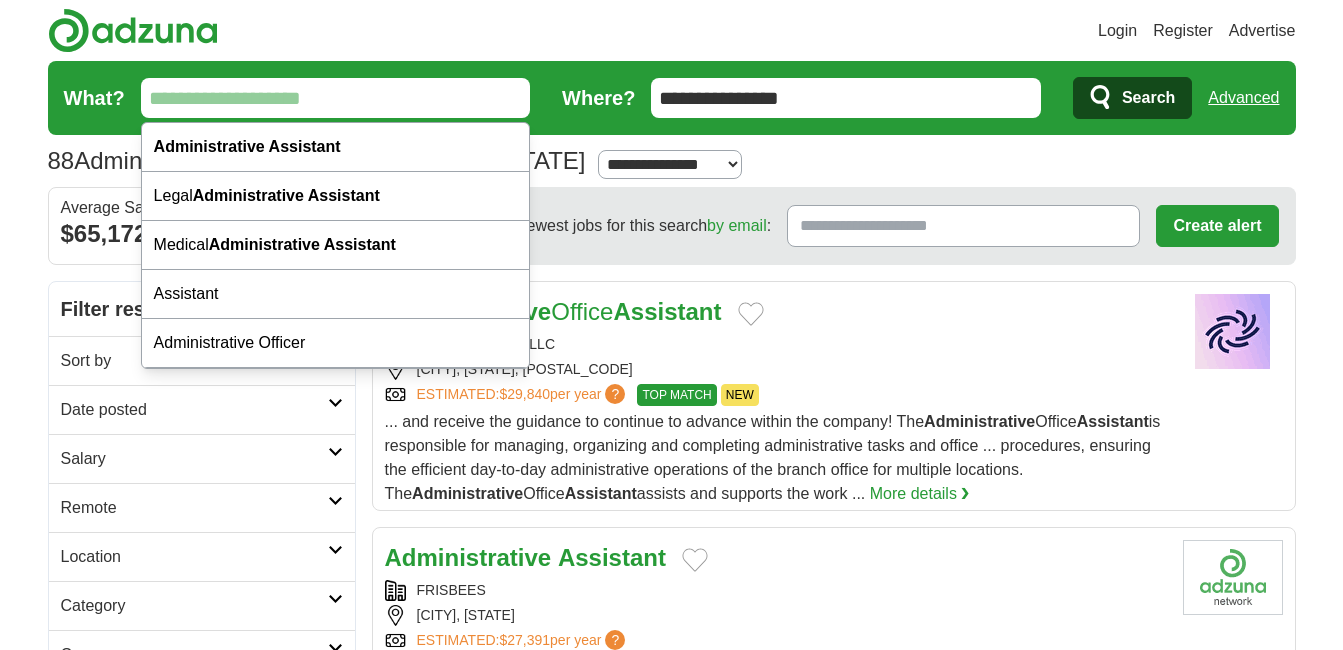 type 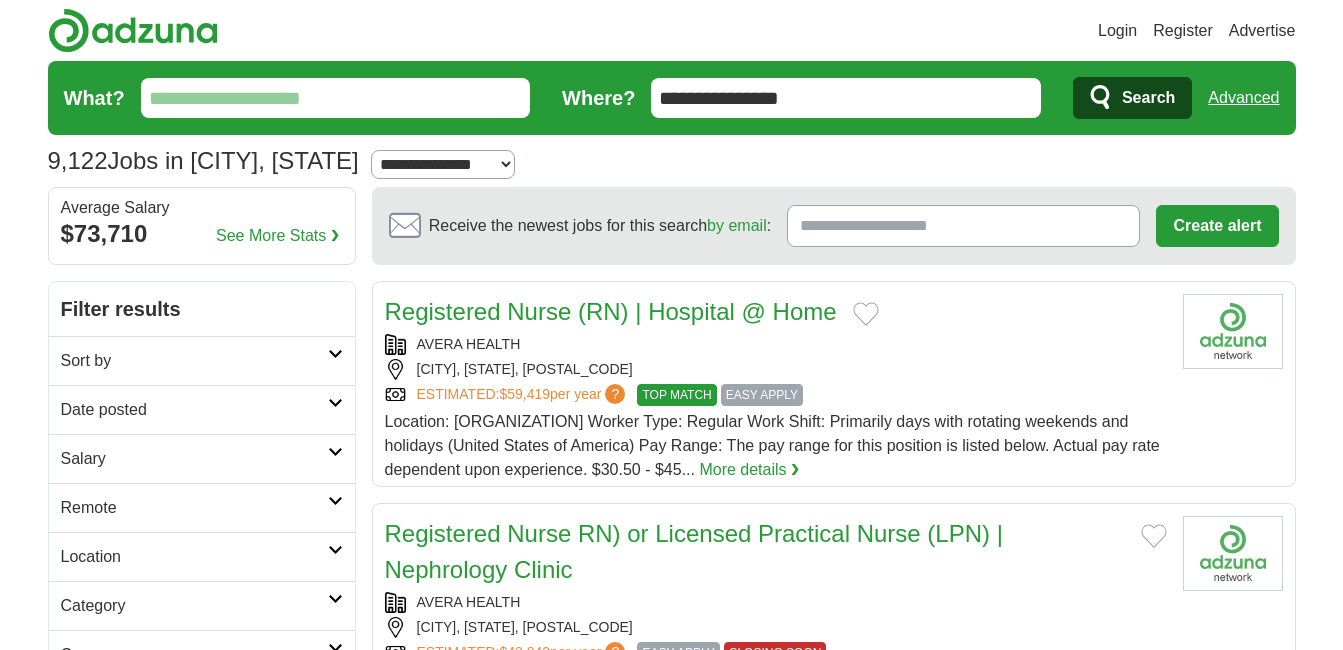 scroll, scrollTop: 0, scrollLeft: 0, axis: both 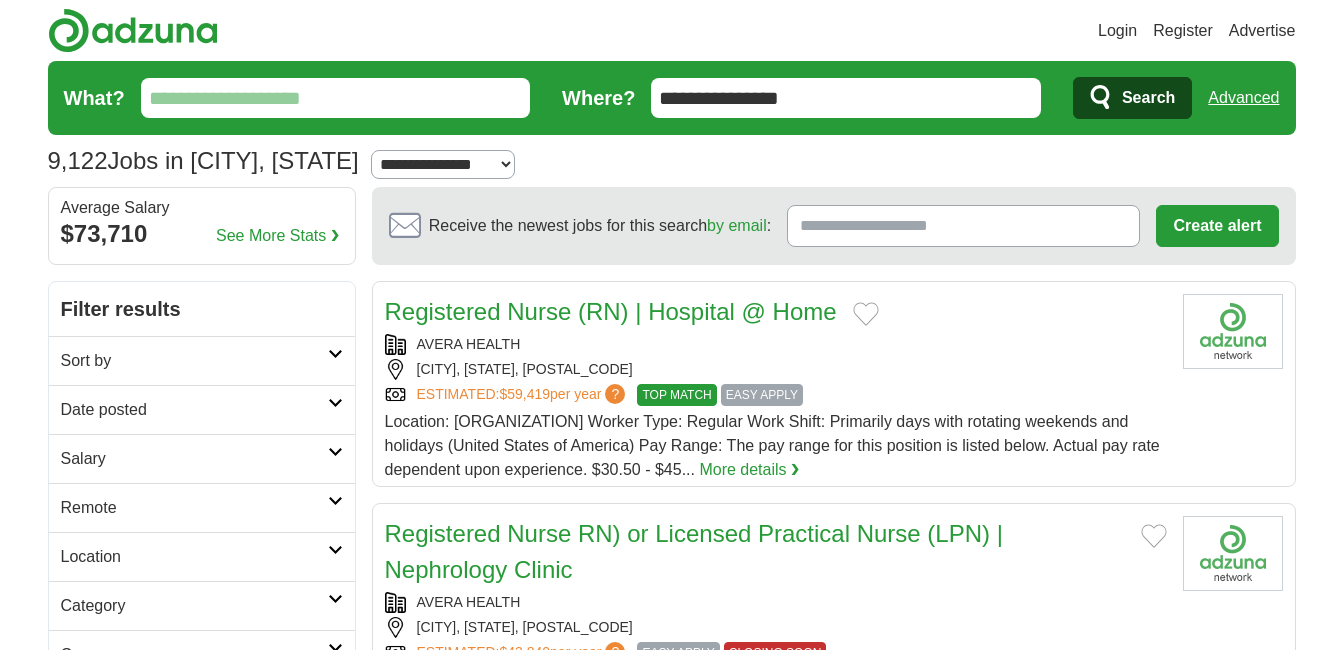 click on "Remote" at bounding box center (194, 508) 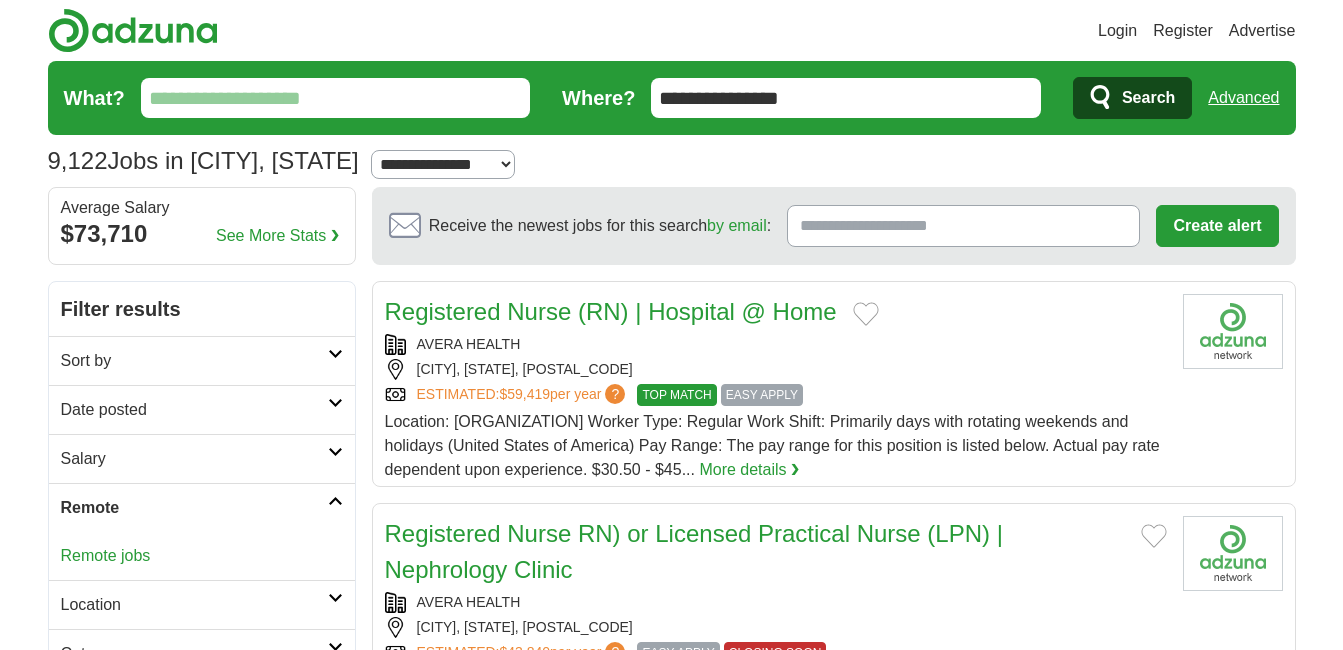 click on "Remote jobs" at bounding box center [106, 555] 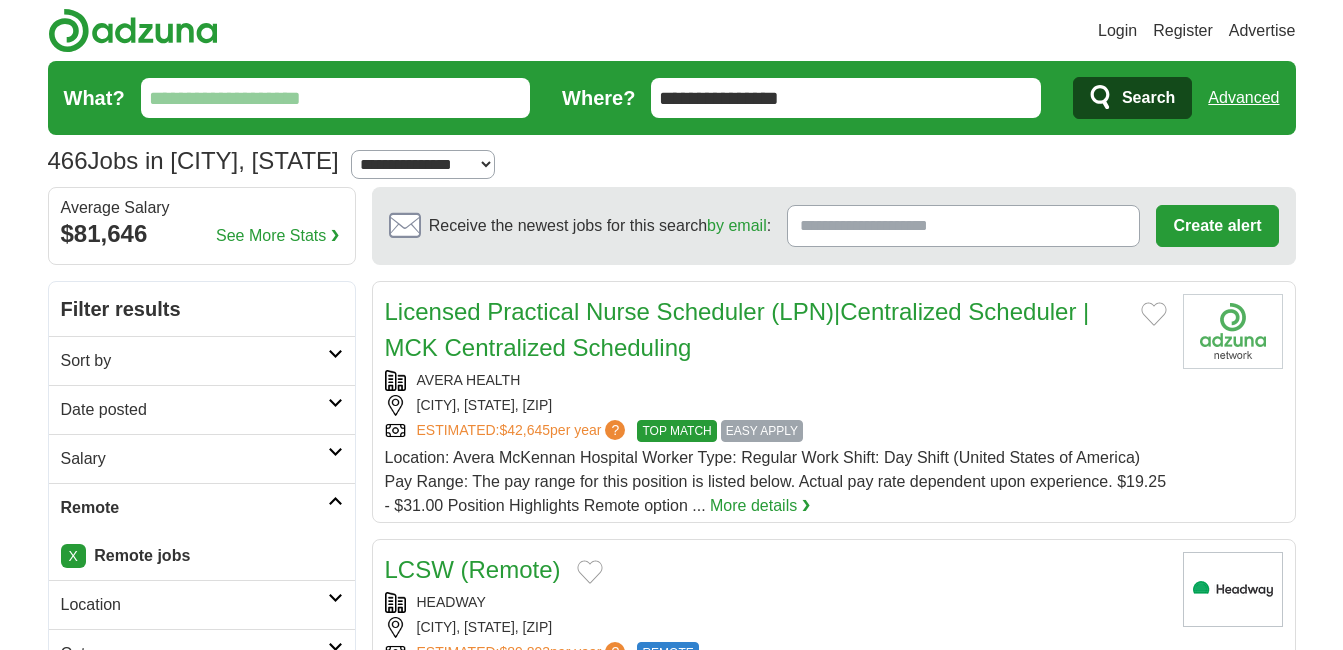 scroll, scrollTop: 0, scrollLeft: 0, axis: both 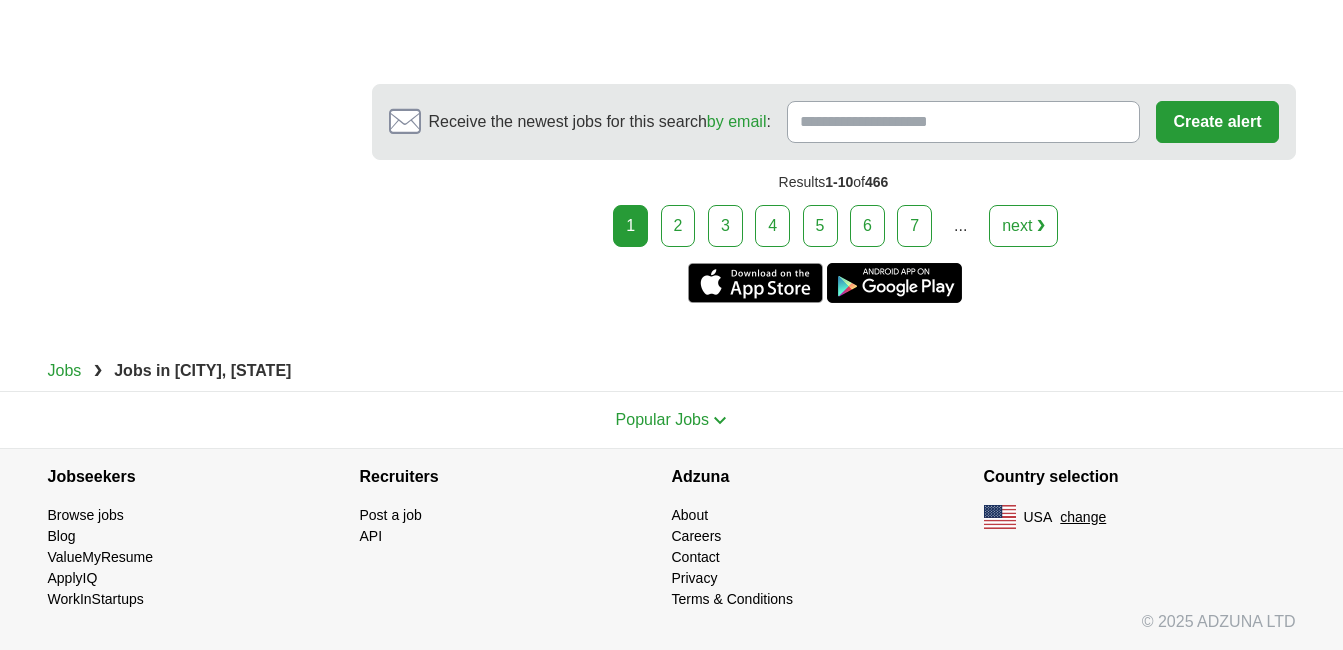 click on "2" at bounding box center [678, 226] 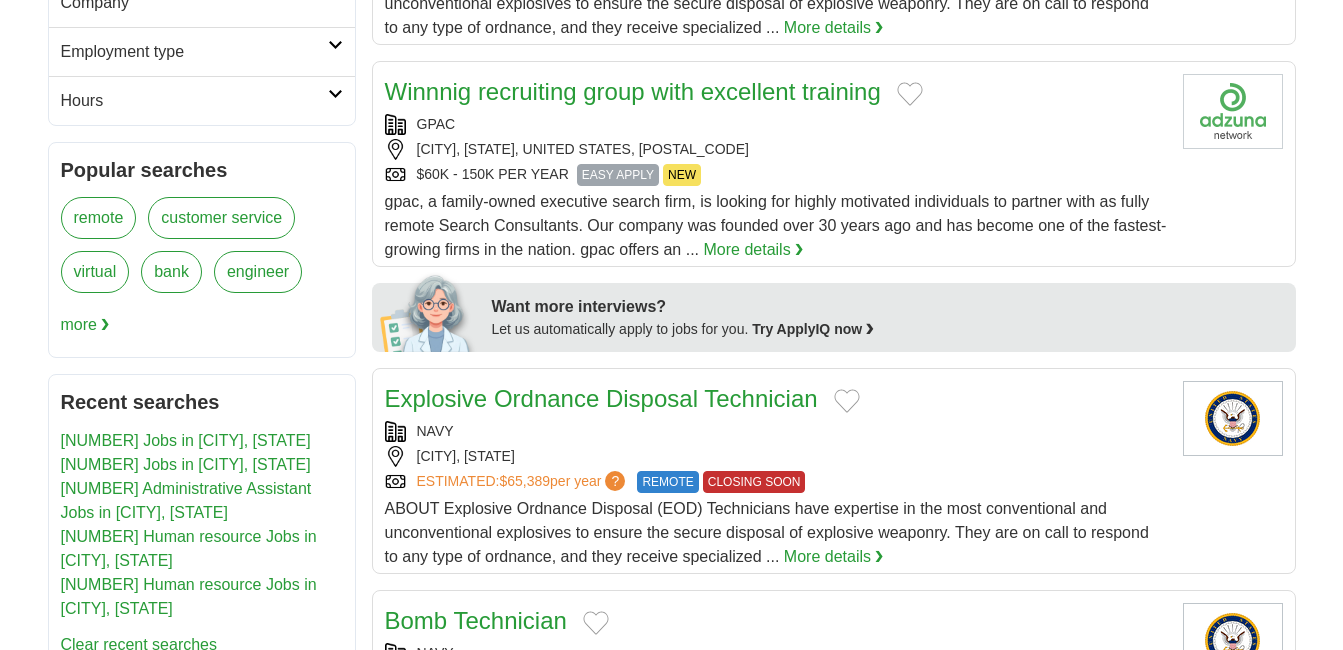scroll, scrollTop: 700, scrollLeft: 0, axis: vertical 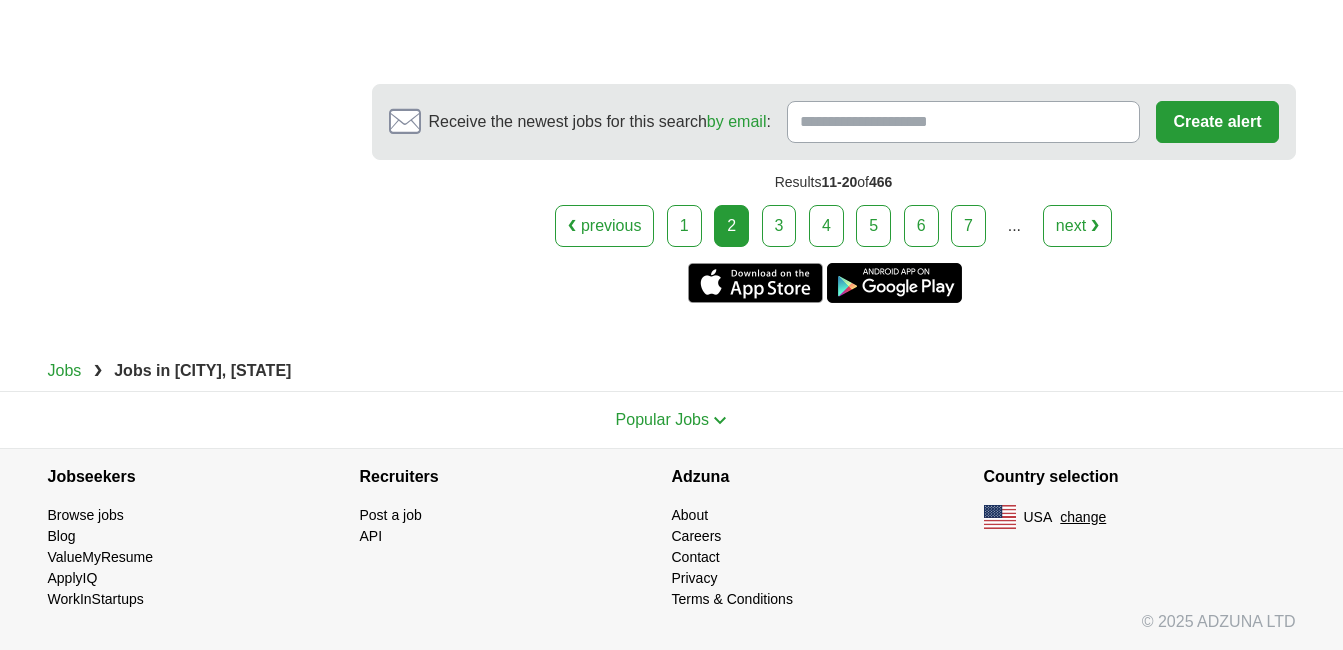click on "3" at bounding box center (779, 226) 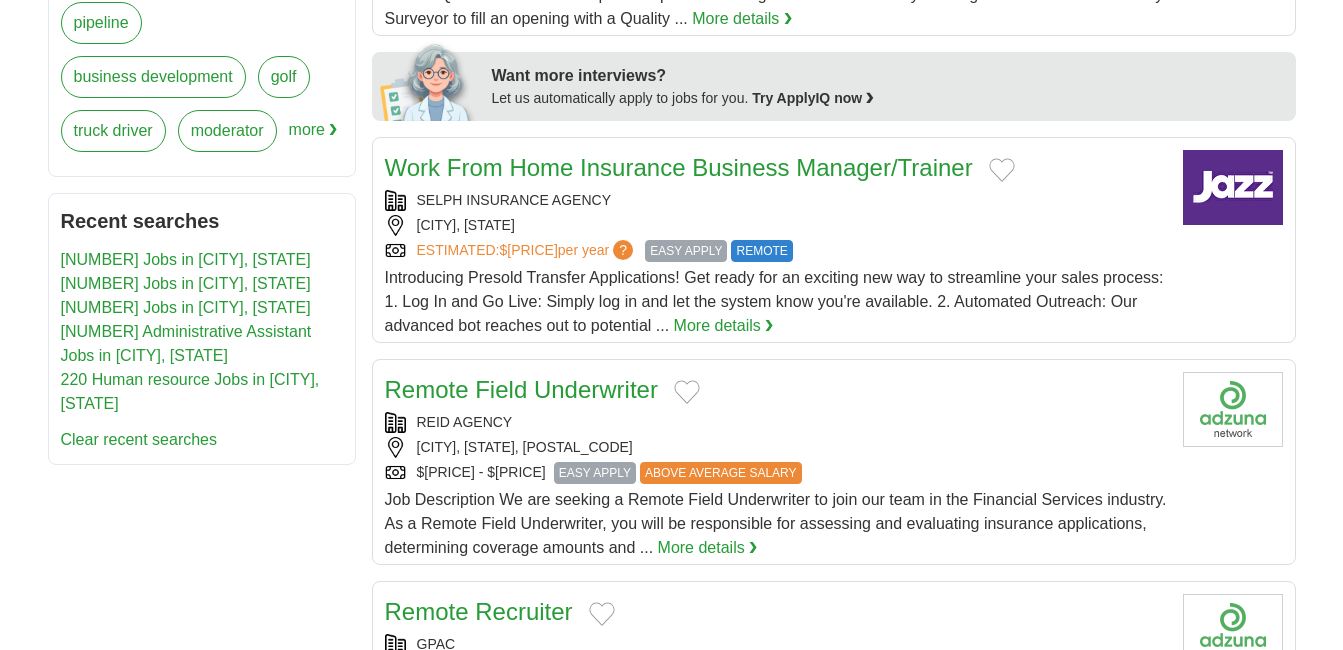 scroll, scrollTop: 0, scrollLeft: 0, axis: both 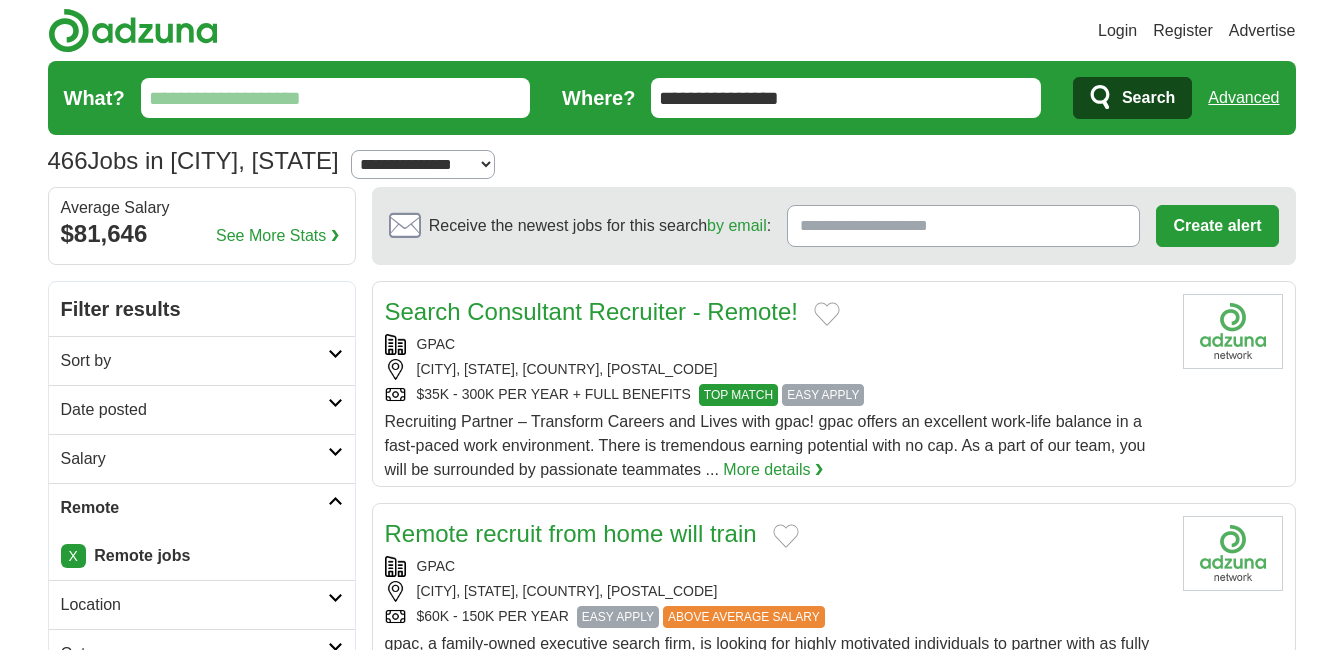 click on "What?" at bounding box center [336, 98] 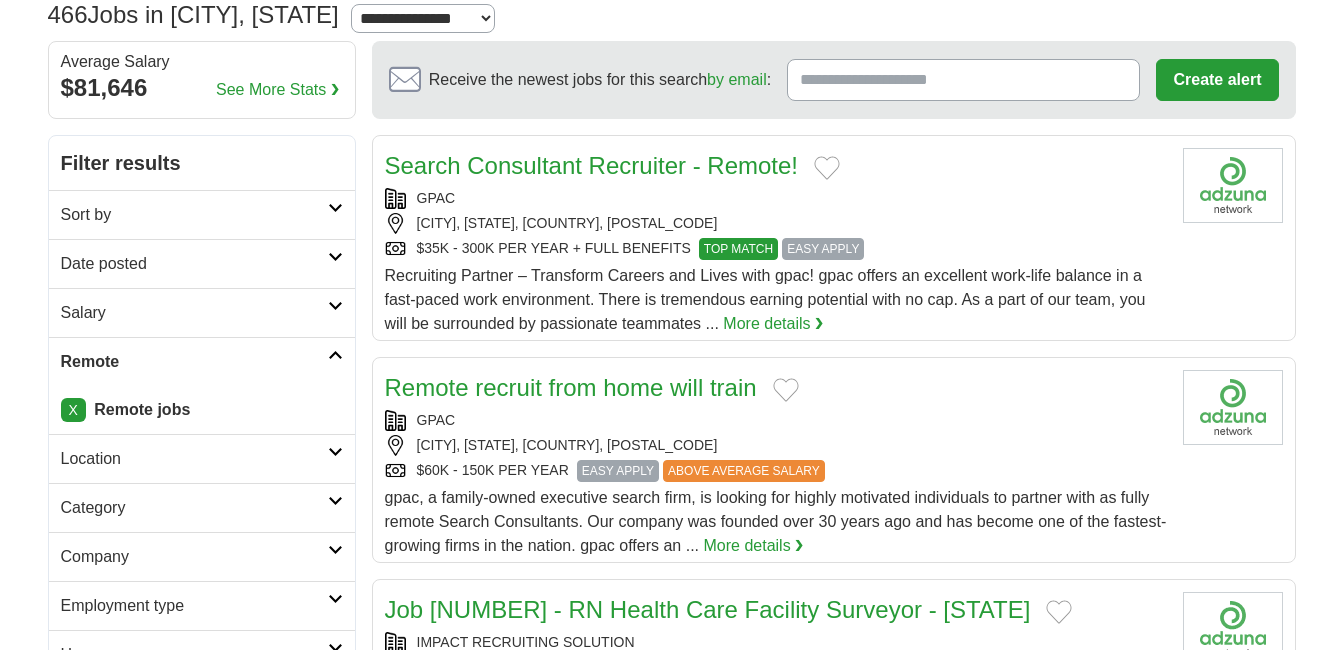 scroll, scrollTop: 200, scrollLeft: 0, axis: vertical 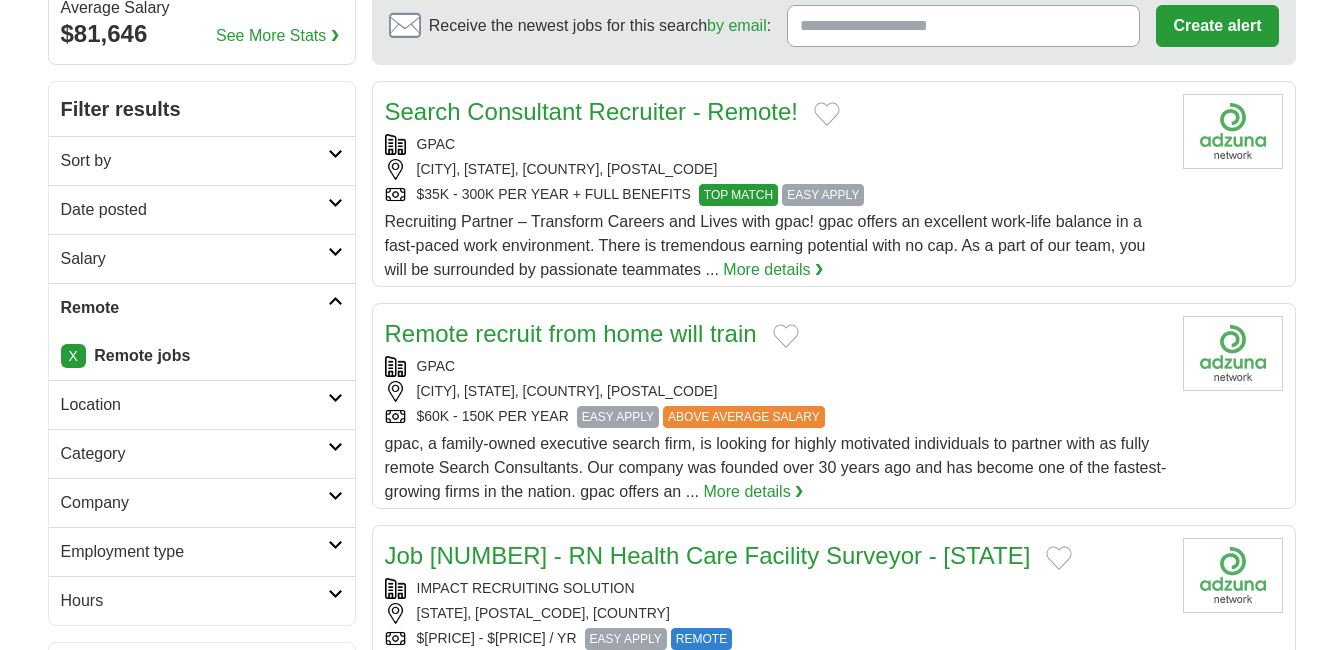 click on "X" at bounding box center (73, 356) 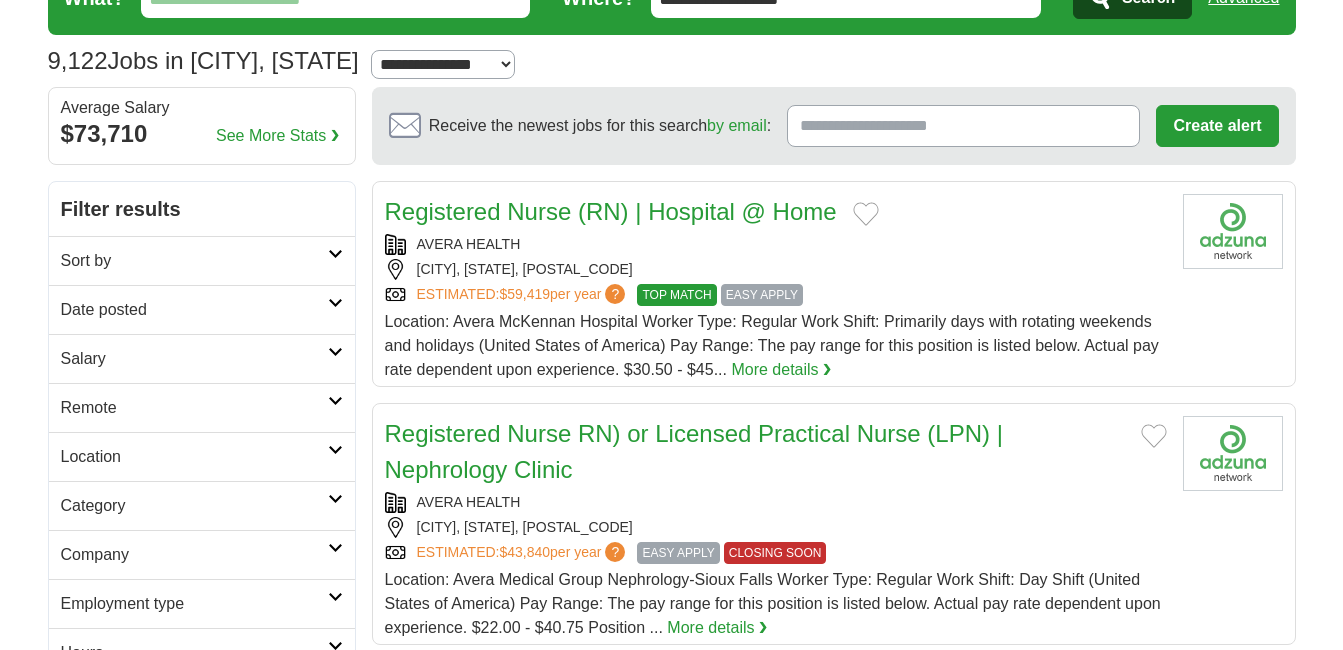 scroll, scrollTop: 200, scrollLeft: 0, axis: vertical 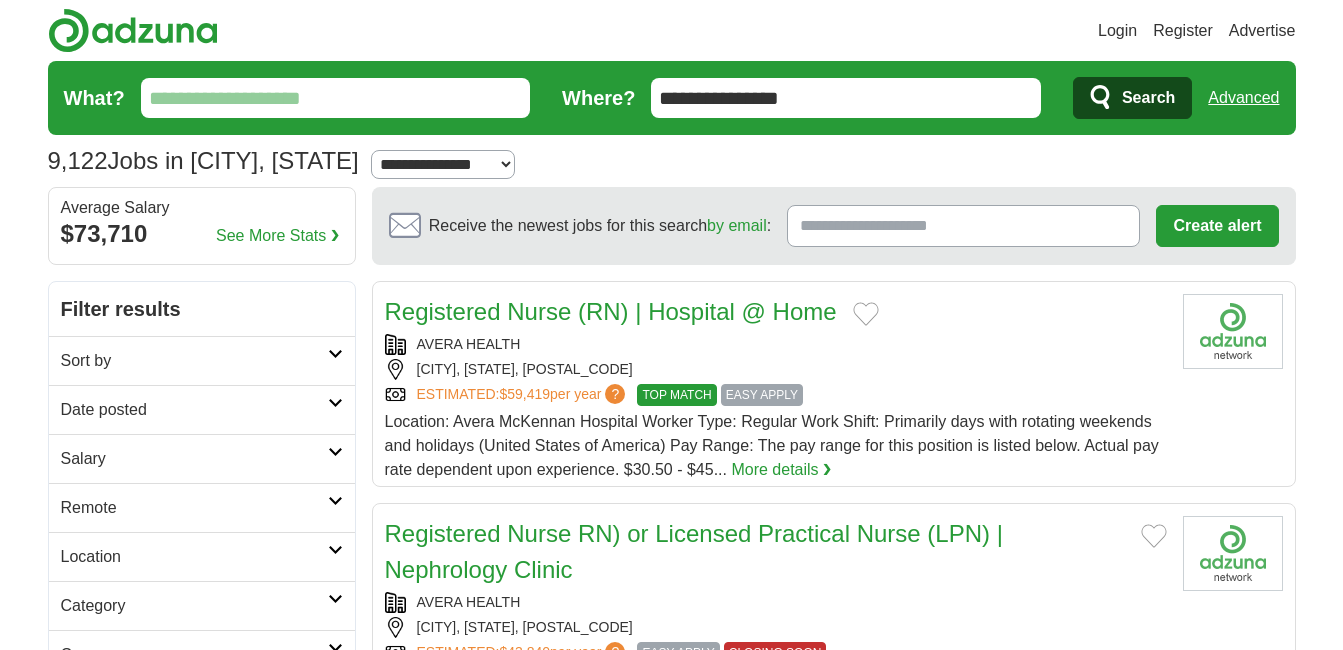 click on "What?" at bounding box center (336, 98) 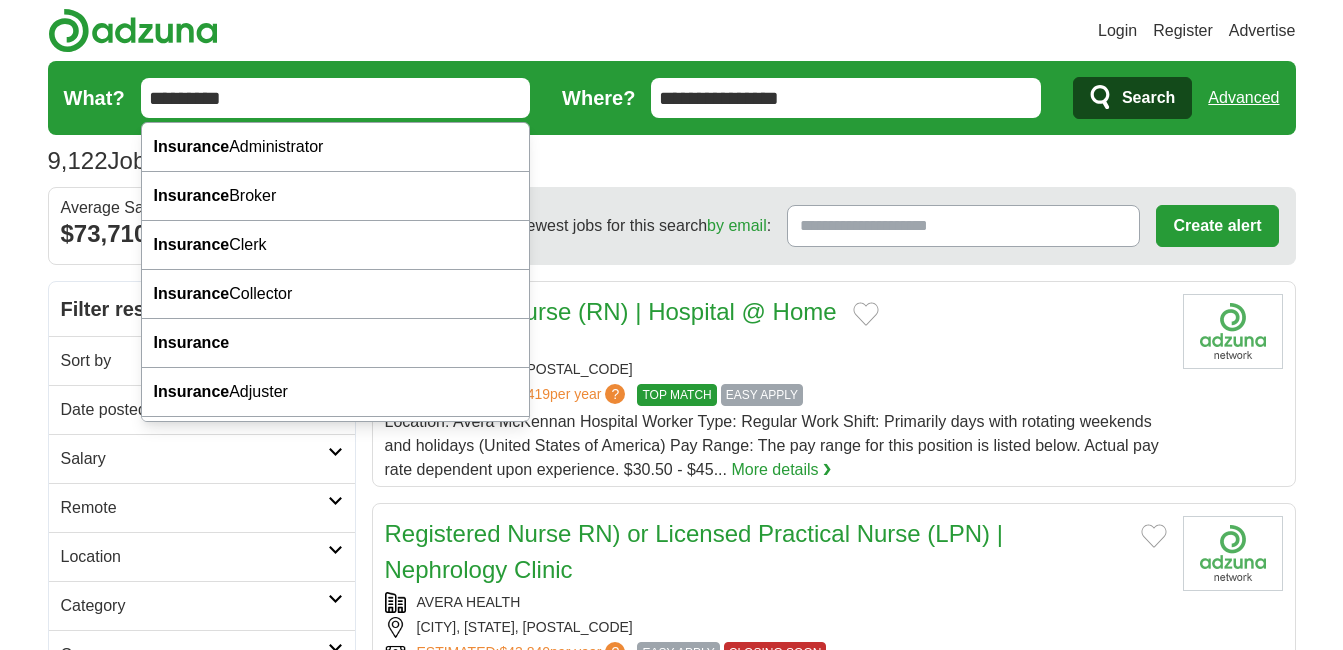 type on "*********" 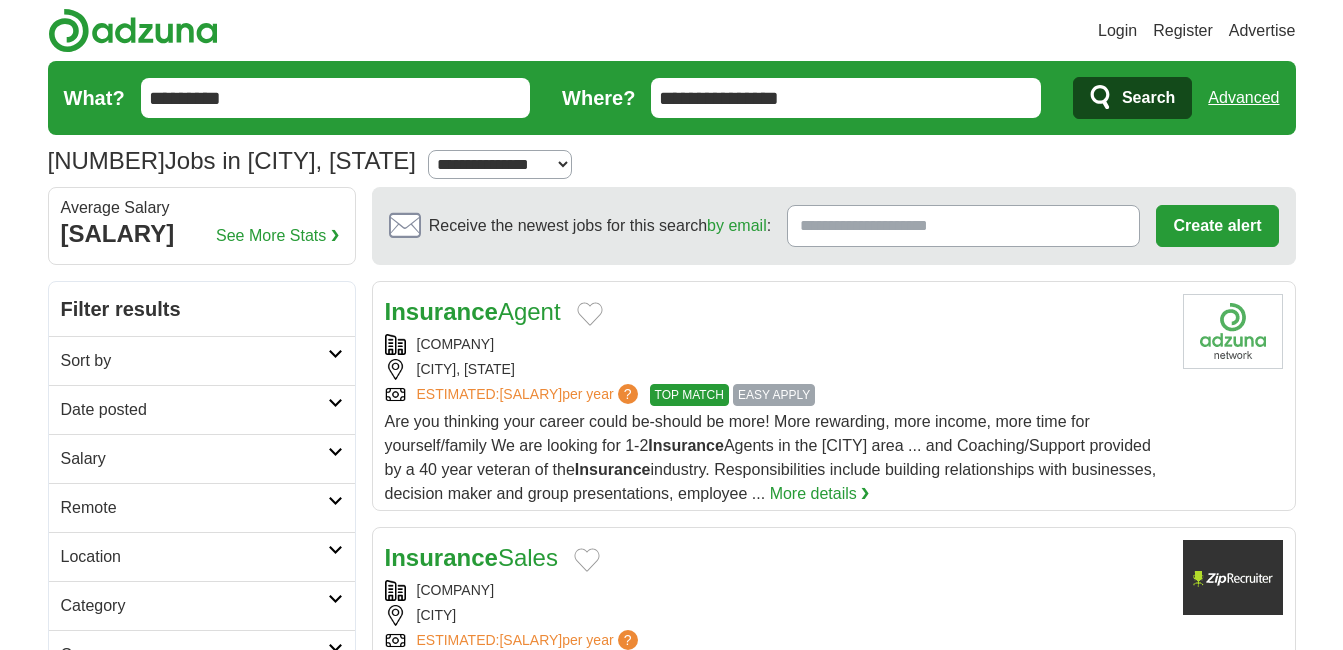 scroll, scrollTop: 0, scrollLeft: 0, axis: both 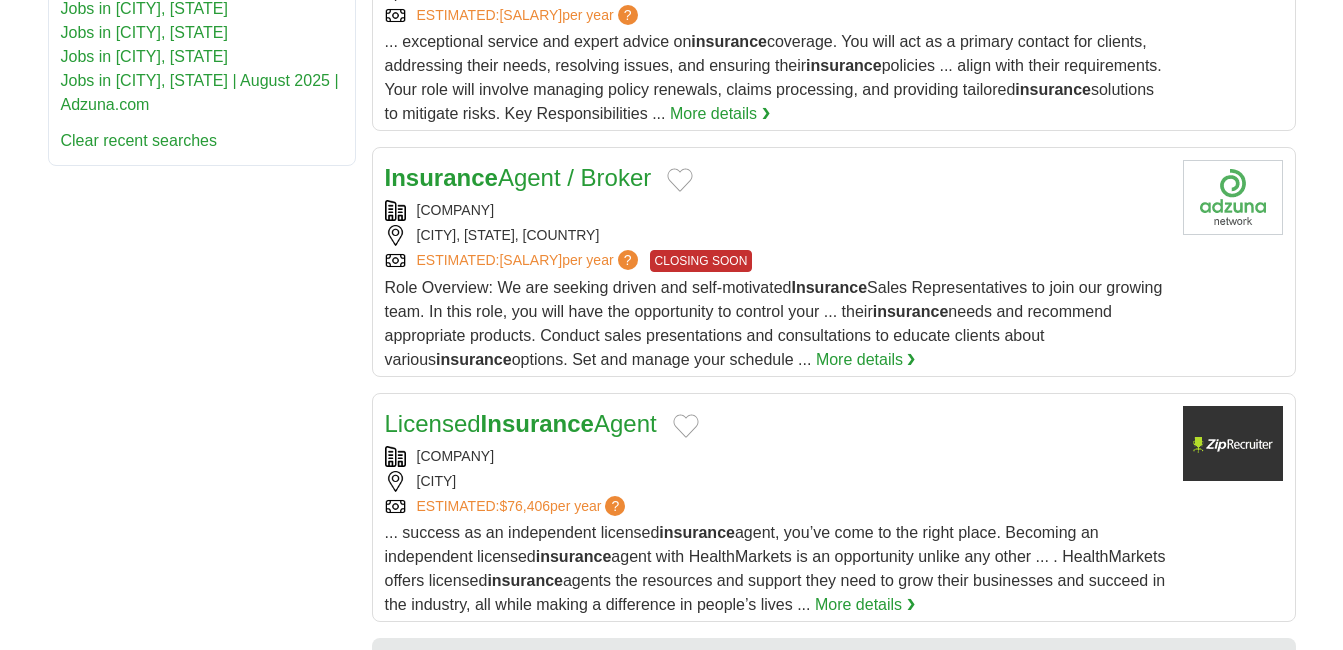 click on "Insurance  Agent / Broker" at bounding box center (518, 177) 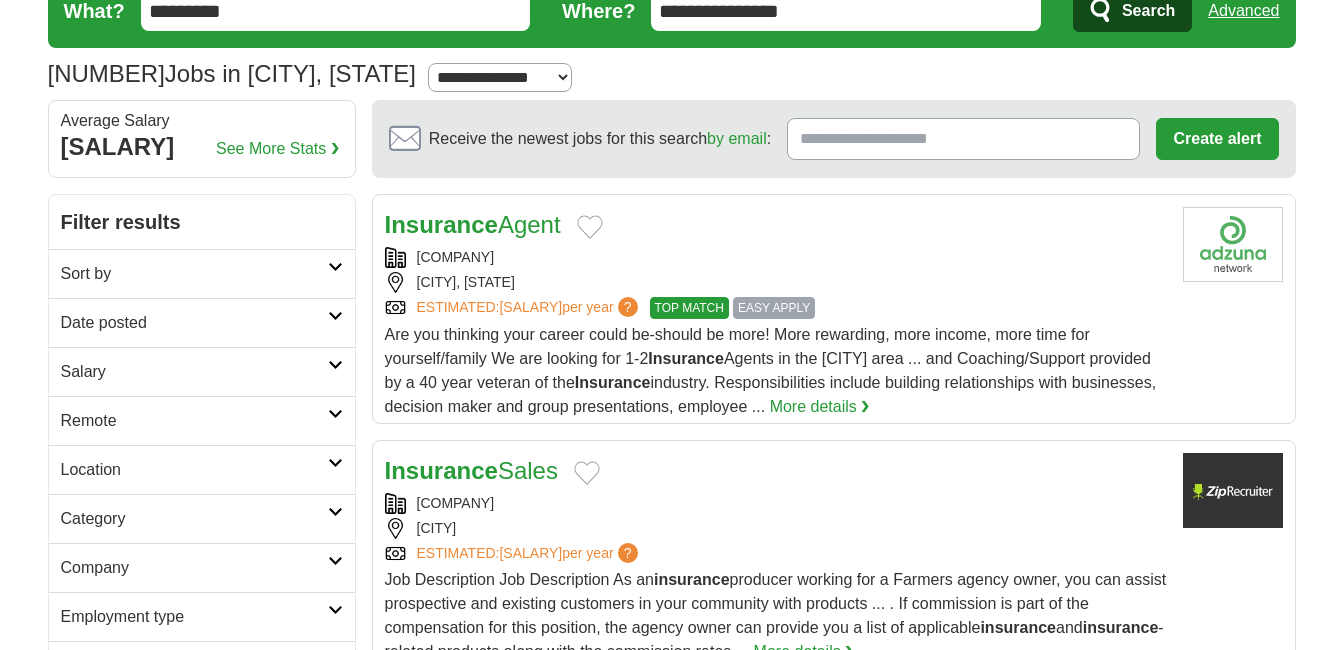 scroll, scrollTop: 0, scrollLeft: 0, axis: both 